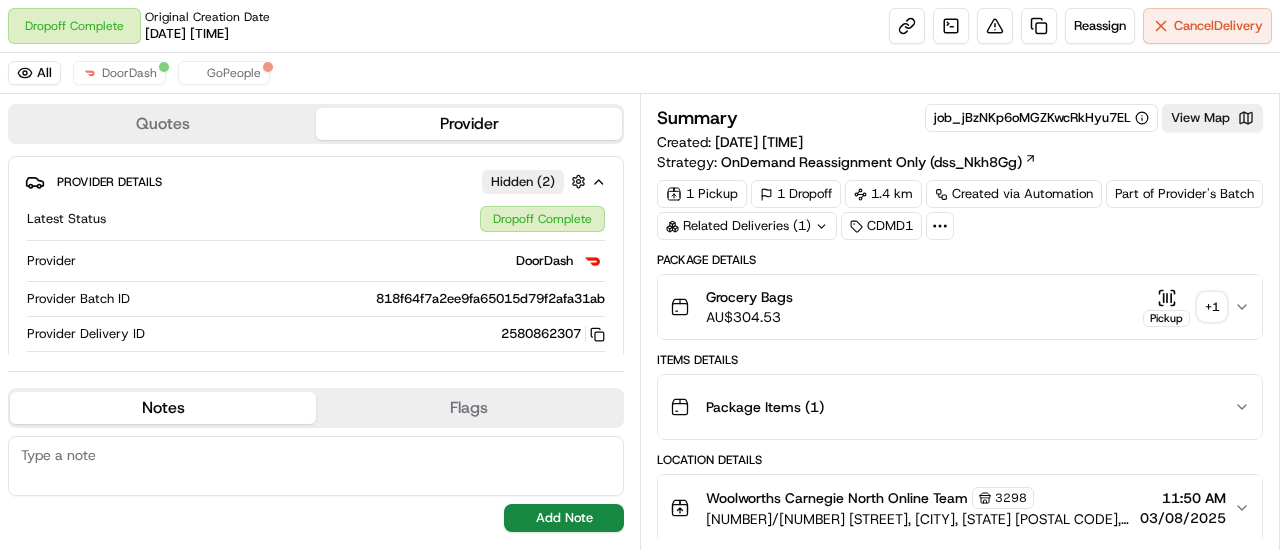 scroll, scrollTop: 0, scrollLeft: 0, axis: both 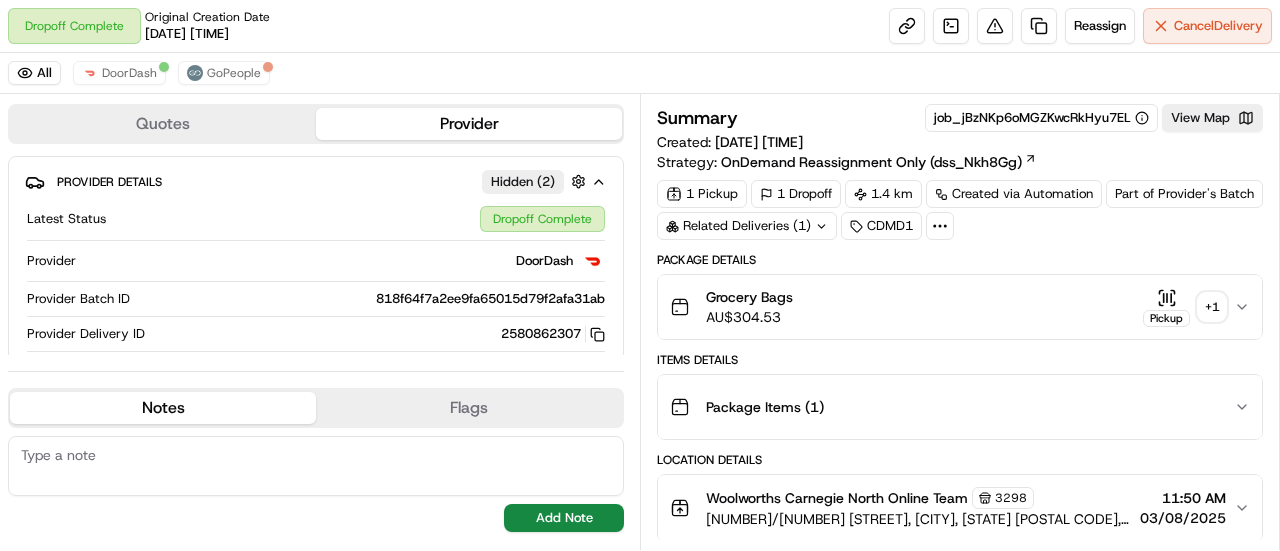 click on "+ 1" at bounding box center (1212, 307) 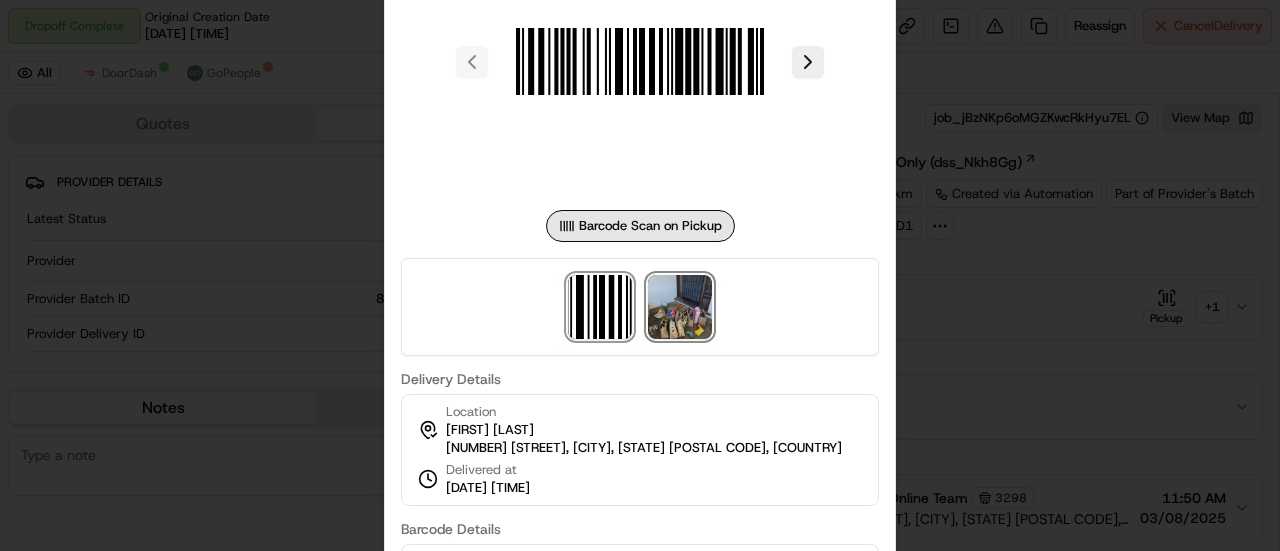 click at bounding box center [680, 307] 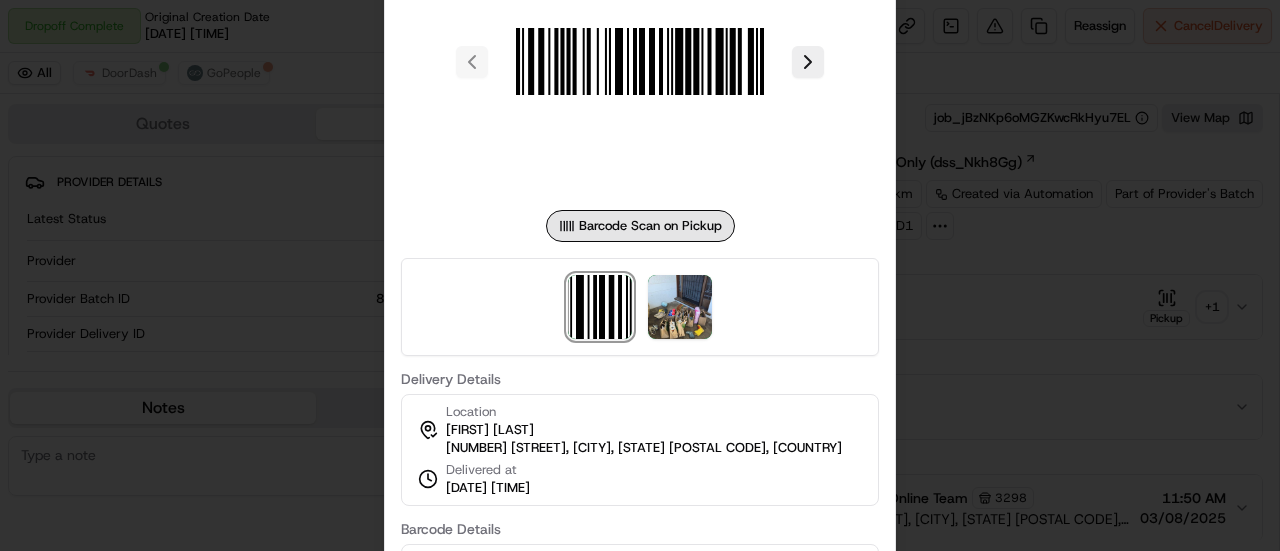 click at bounding box center (640, 275) 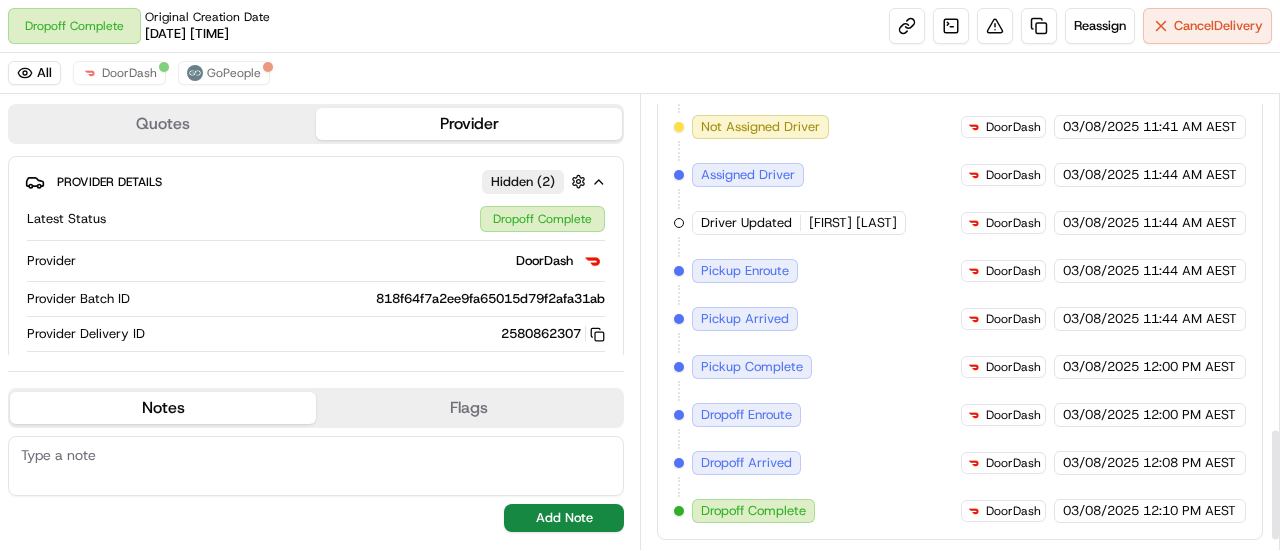 scroll, scrollTop: 1392, scrollLeft: 0, axis: vertical 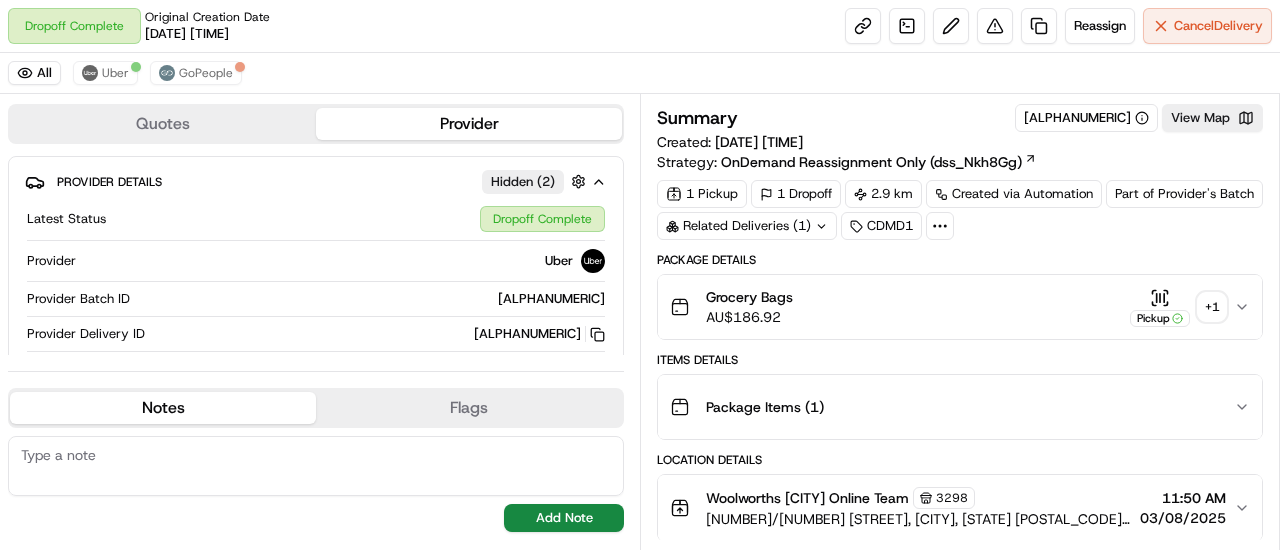 click on "+ 1" at bounding box center [1212, 307] 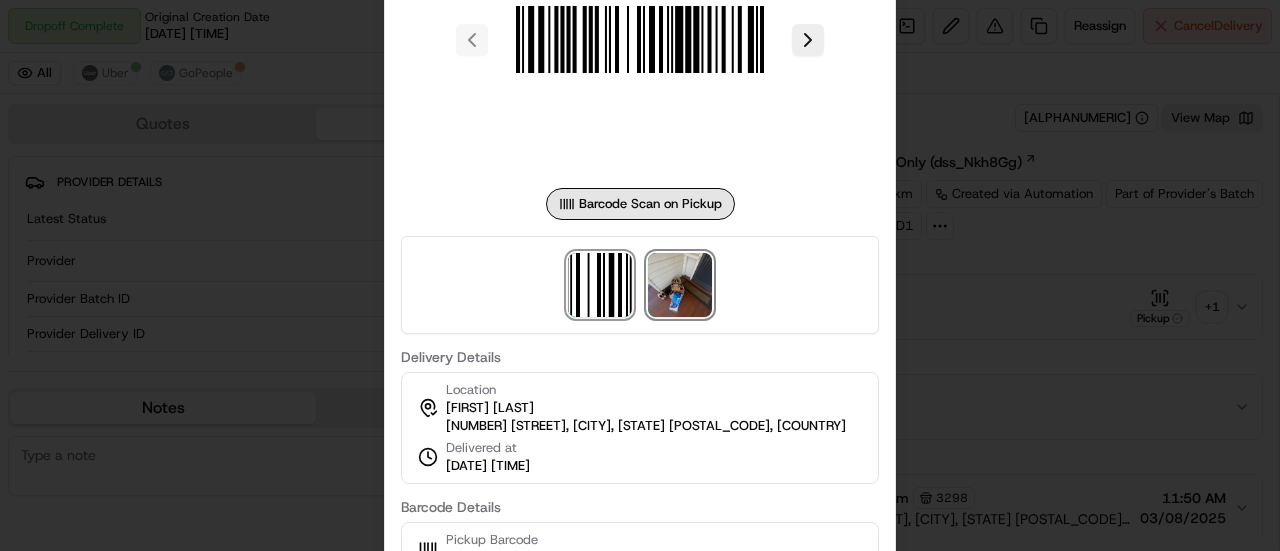 click at bounding box center [680, 285] 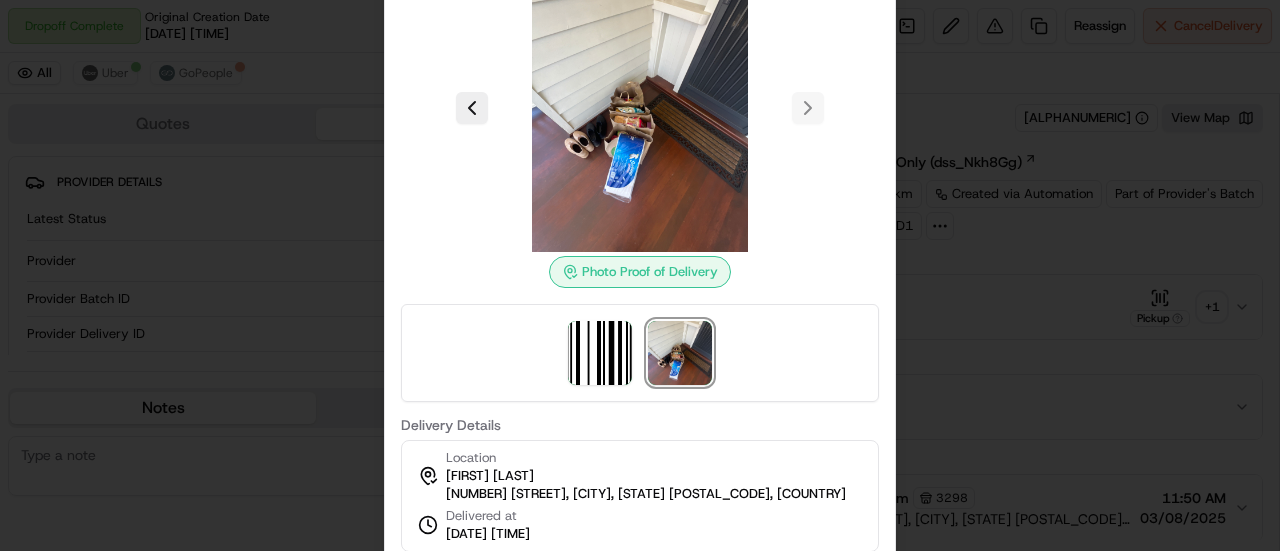 click at bounding box center (640, 275) 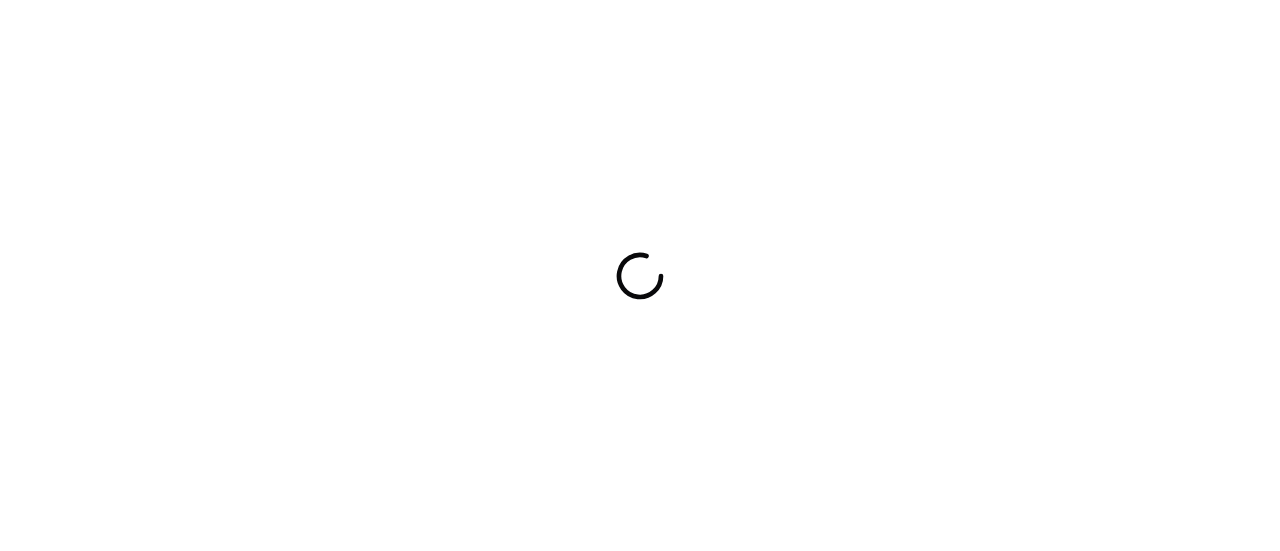scroll, scrollTop: 0, scrollLeft: 0, axis: both 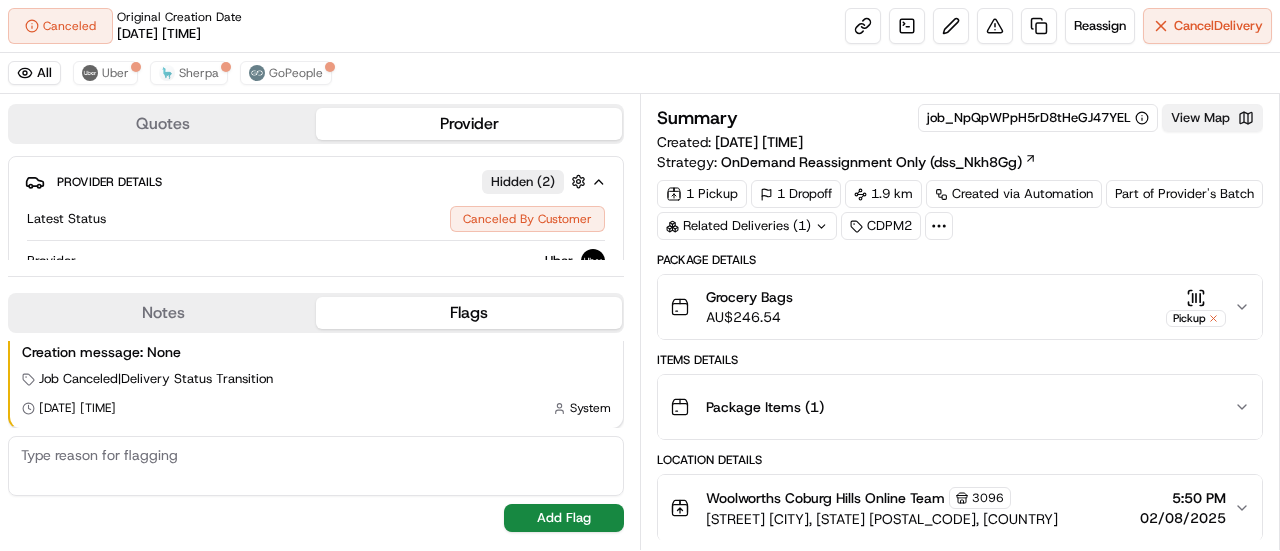 click on "View Map" at bounding box center [1212, 118] 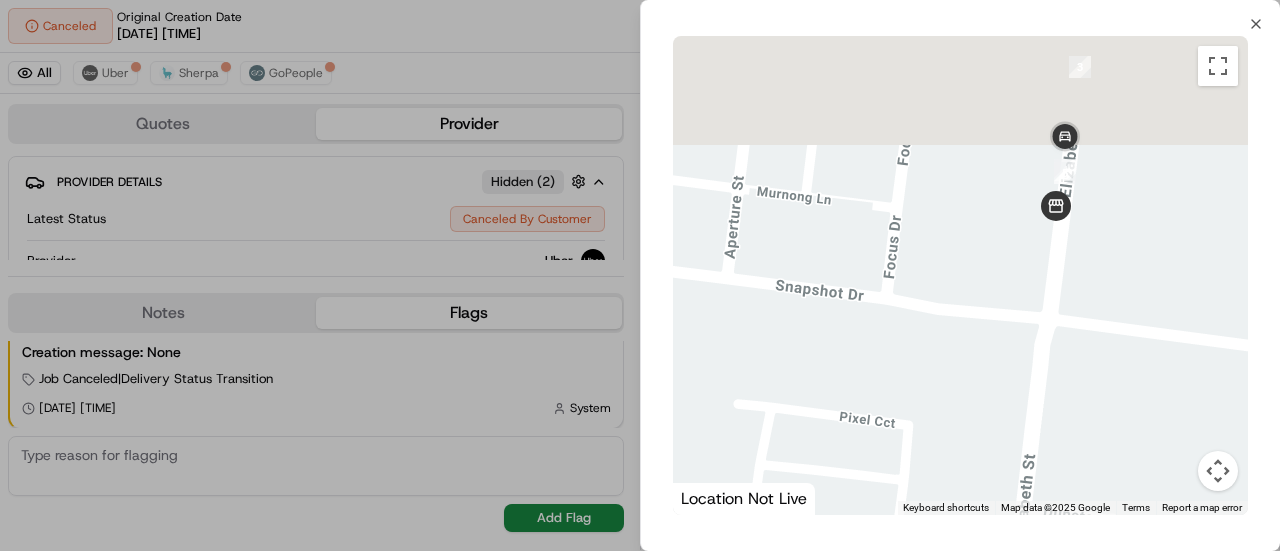 drag, startPoint x: 1132, startPoint y: 139, endPoint x: 1086, endPoint y: 495, distance: 358.9596 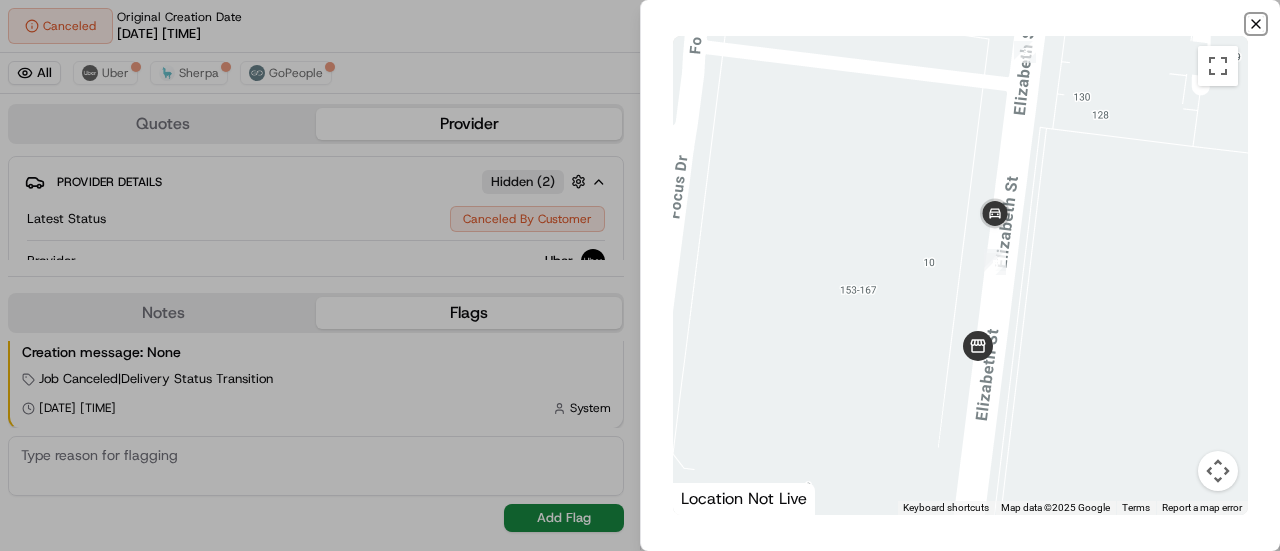 click 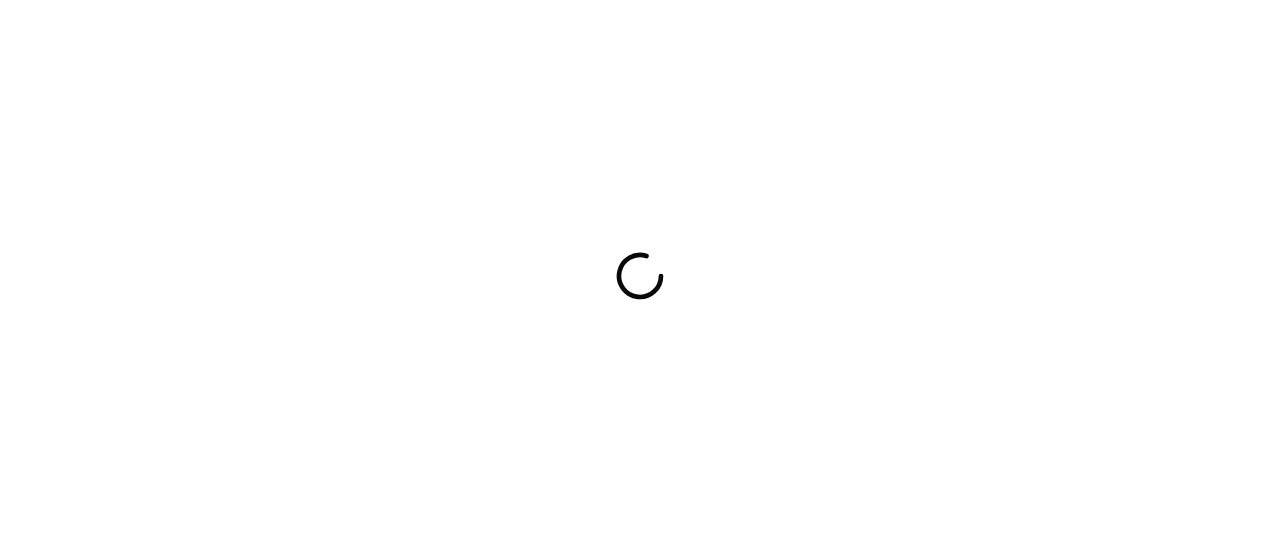 scroll, scrollTop: 0, scrollLeft: 0, axis: both 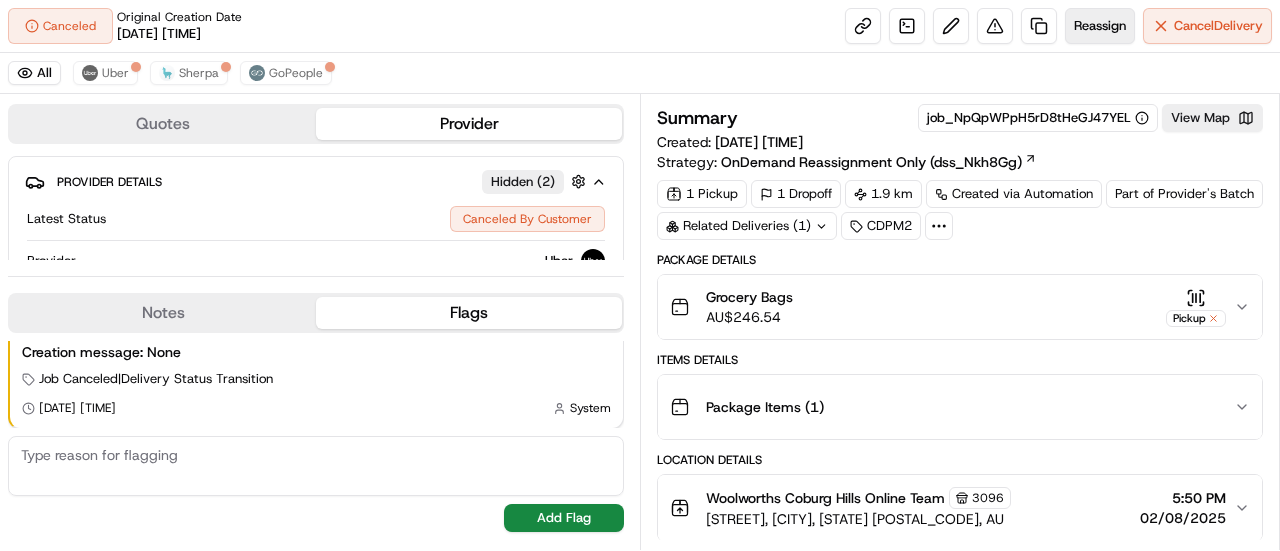 click on "Reassign" at bounding box center (1100, 26) 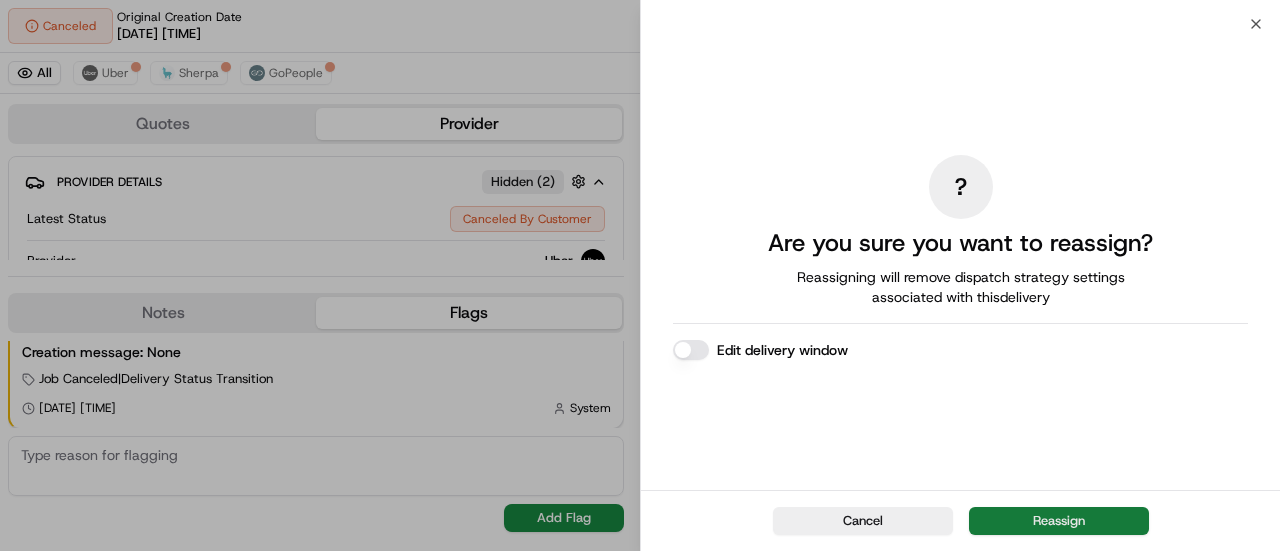 click on "Reassign" at bounding box center [1059, 521] 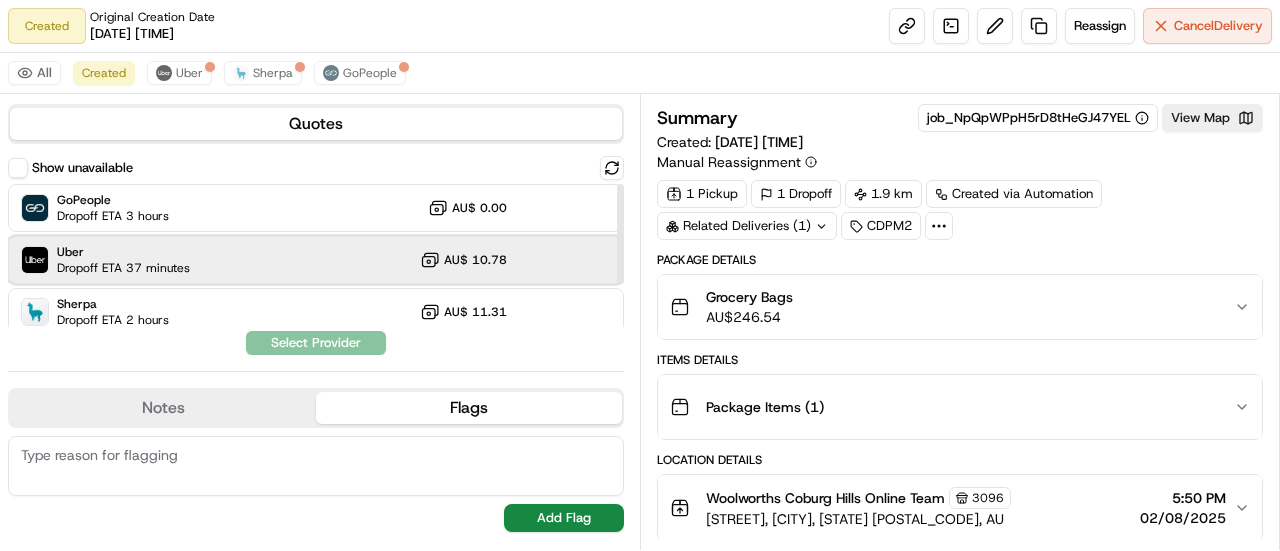 click on "Uber" at bounding box center [123, 252] 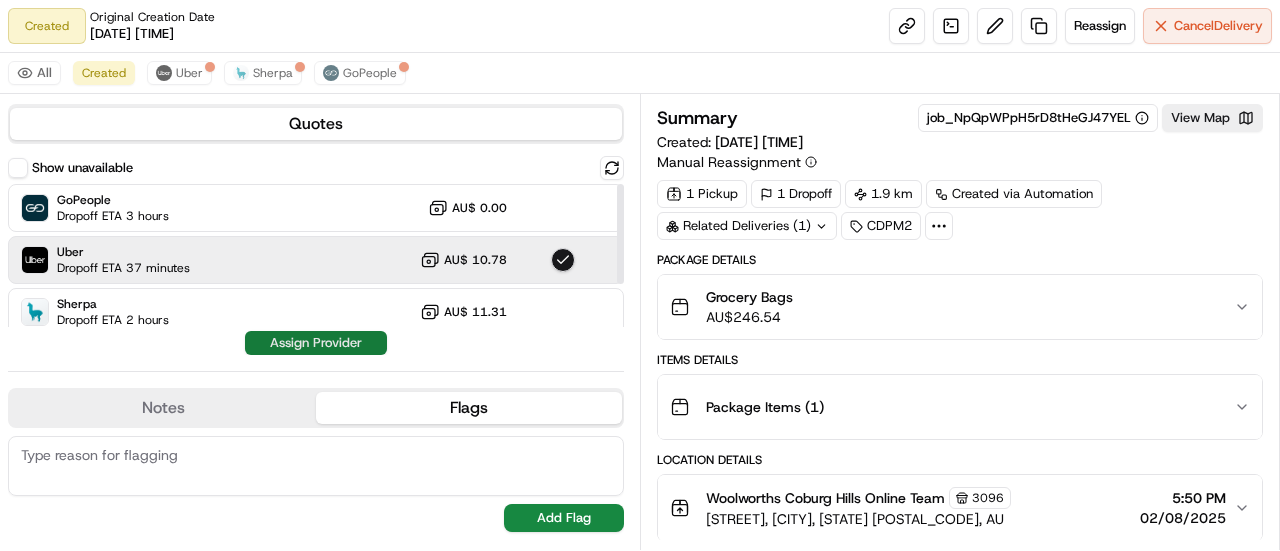 click on "Assign Provider" at bounding box center (316, 343) 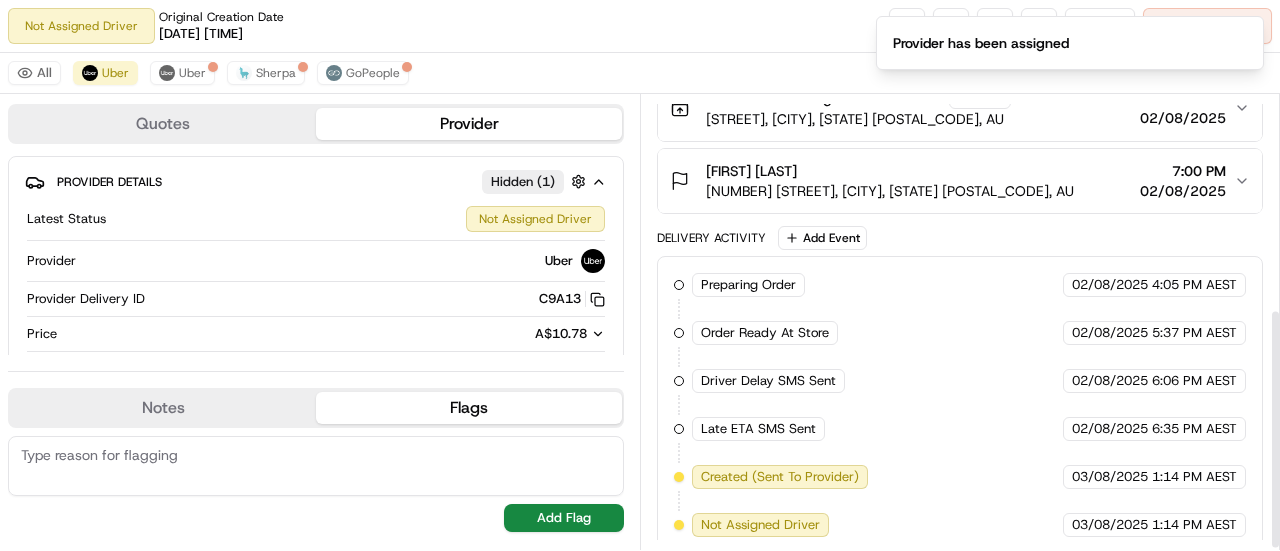 scroll, scrollTop: 404, scrollLeft: 0, axis: vertical 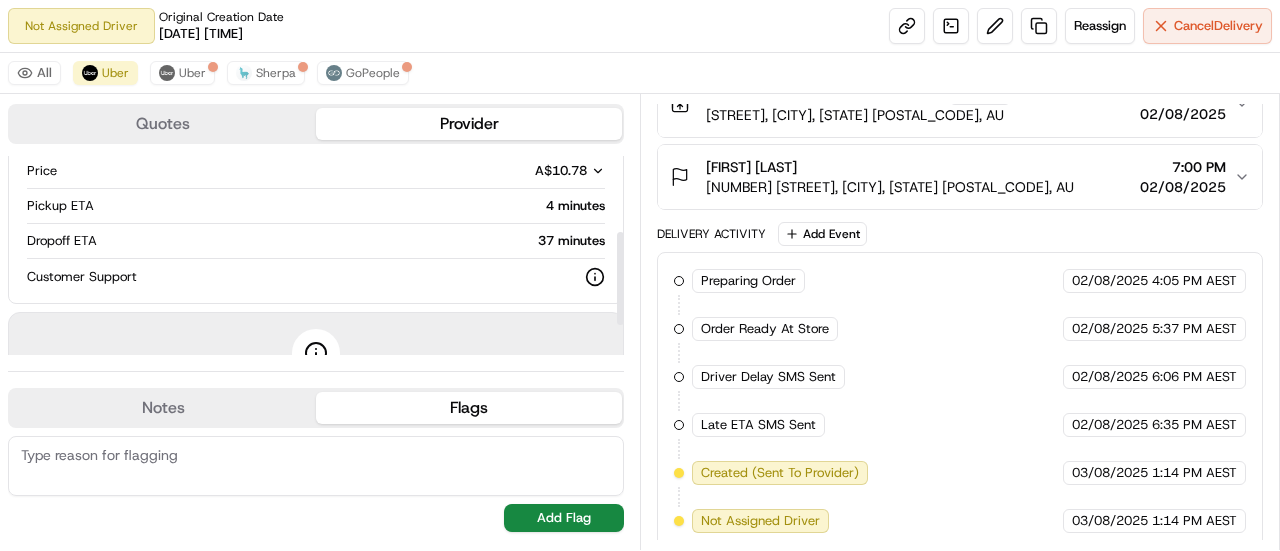 drag, startPoint x: 619, startPoint y: 215, endPoint x: 614, endPoint y: 291, distance: 76.1643 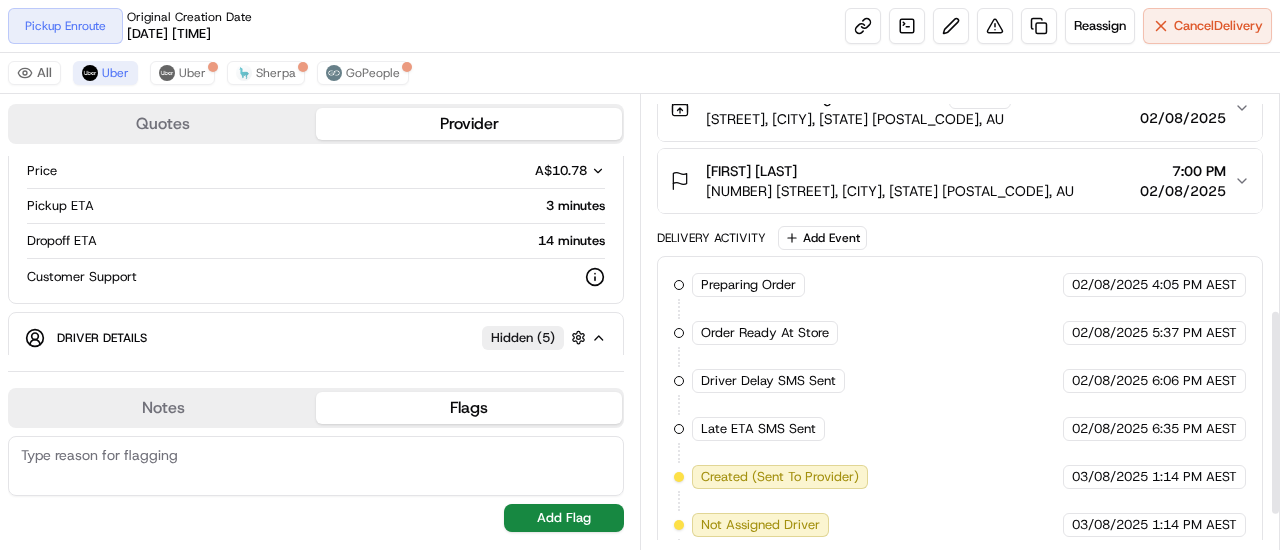 scroll, scrollTop: 546, scrollLeft: 0, axis: vertical 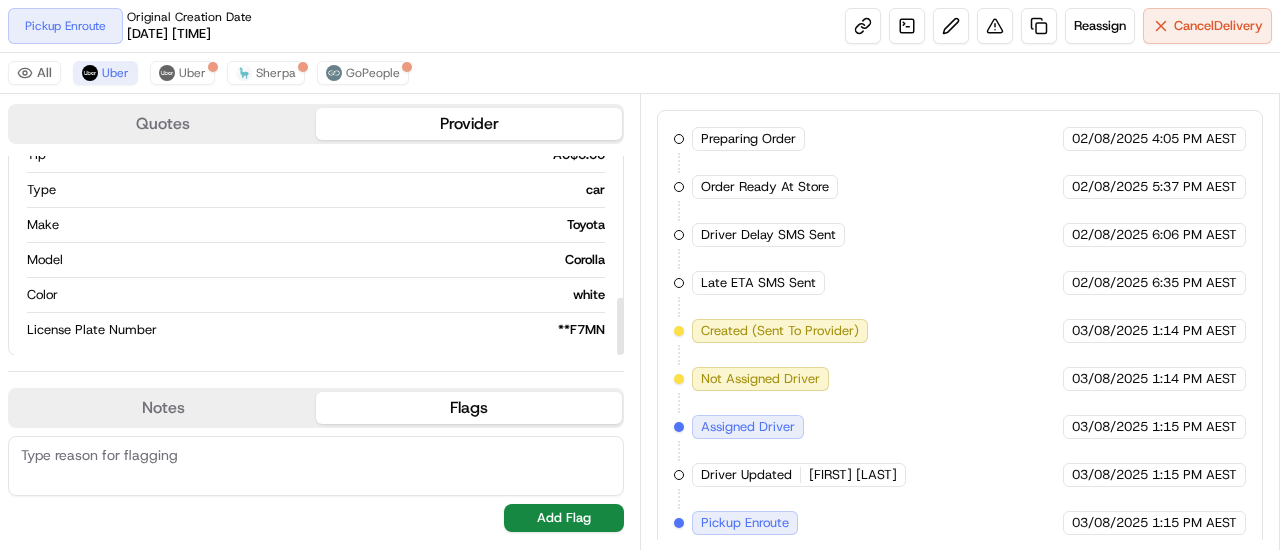 drag, startPoint x: 617, startPoint y: 246, endPoint x: 619, endPoint y: 336, distance: 90.02222 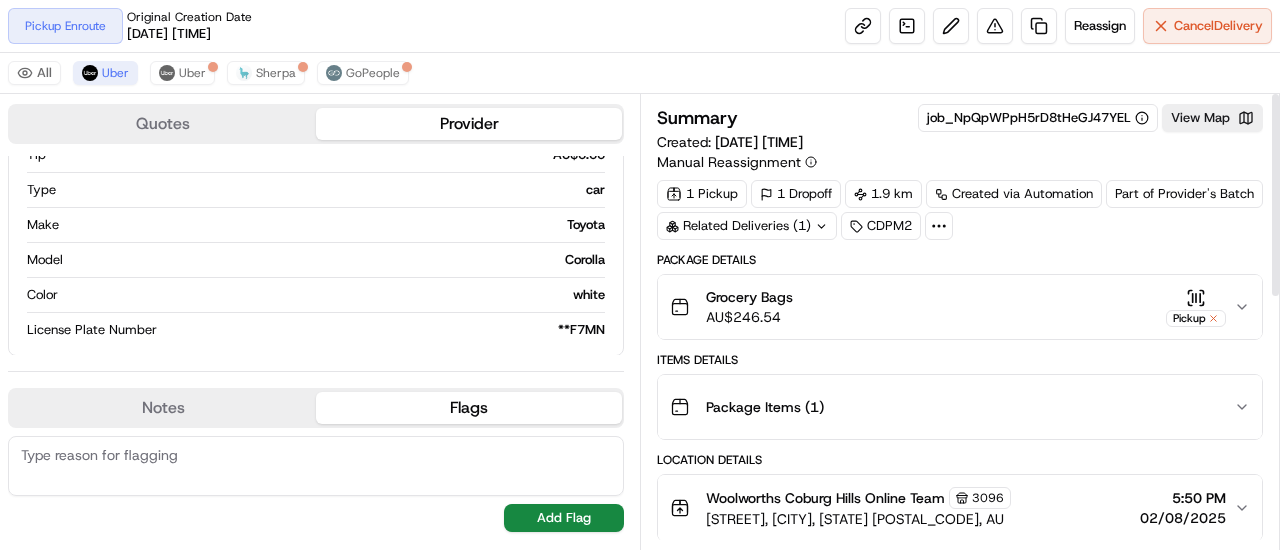 scroll, scrollTop: 0, scrollLeft: 0, axis: both 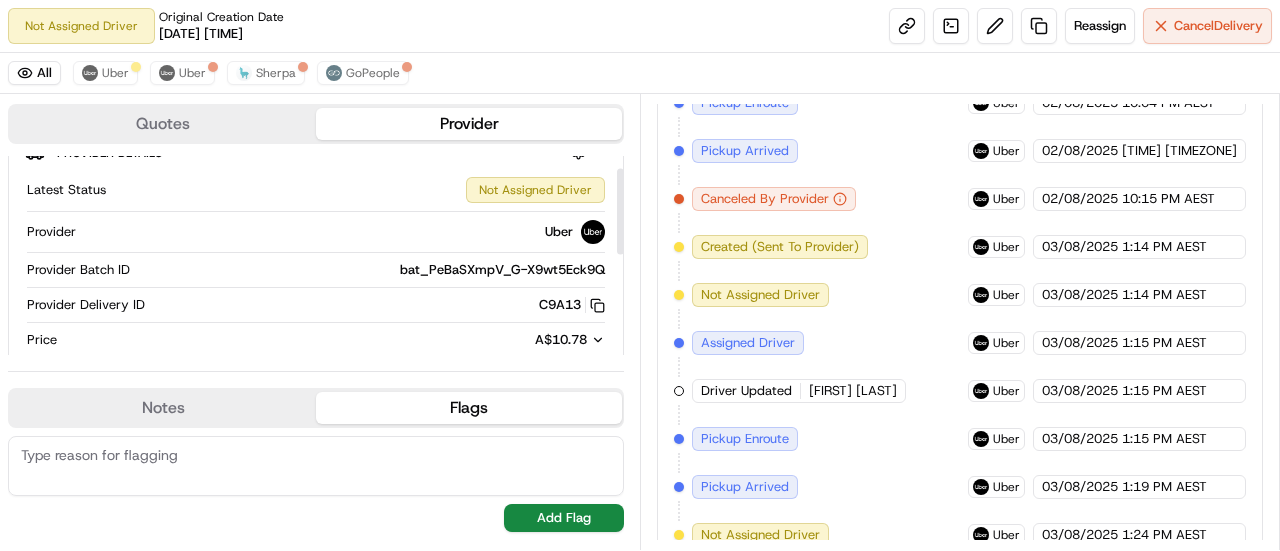 drag, startPoint x: 620, startPoint y: 213, endPoint x: 616, endPoint y: 226, distance: 13.601471 